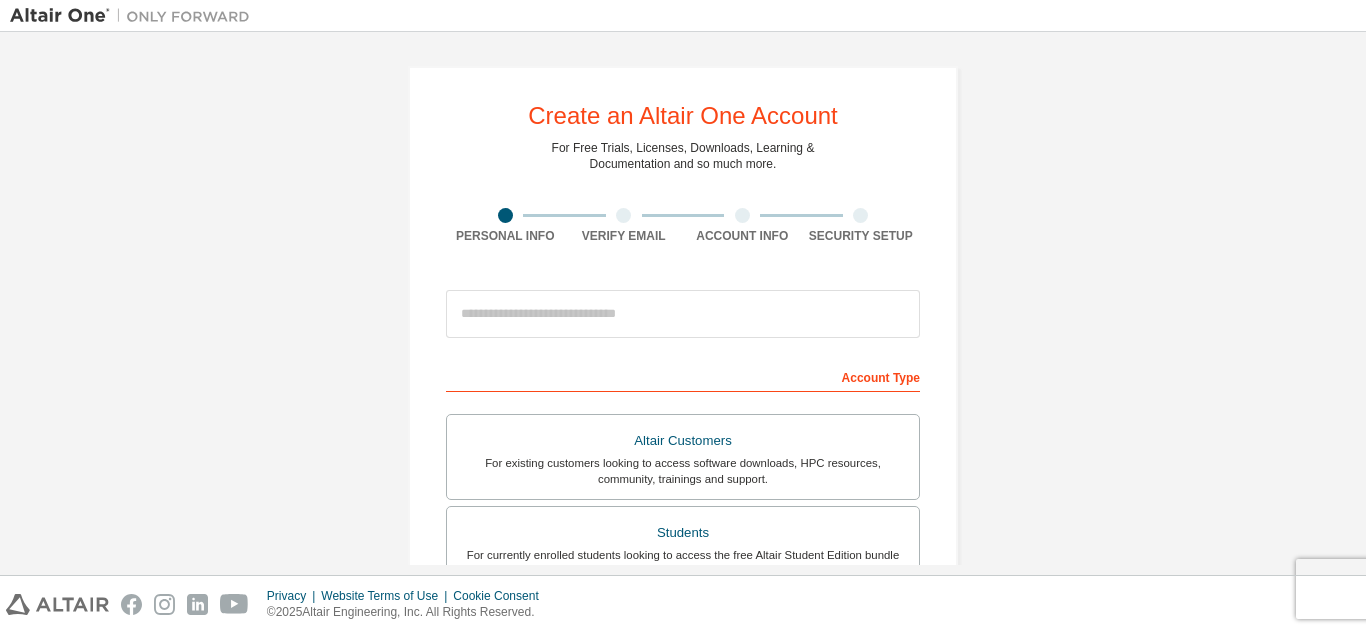 scroll, scrollTop: 0, scrollLeft: 0, axis: both 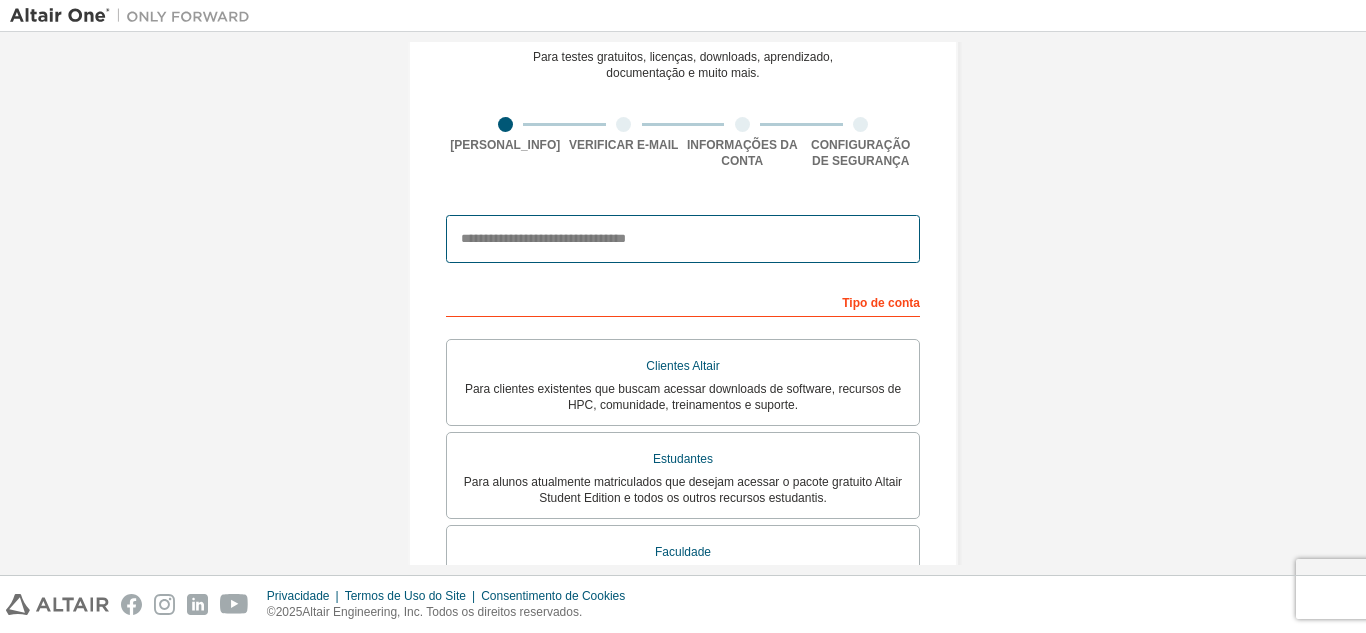 click at bounding box center (683, 239) 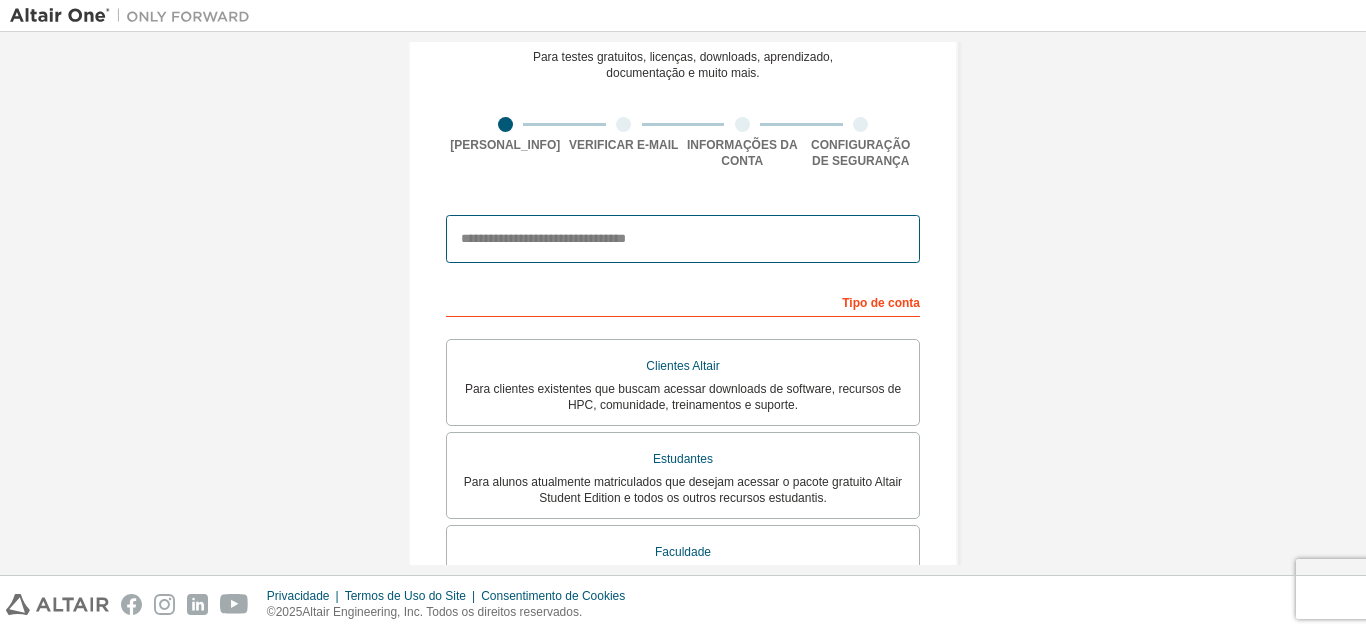 type on "**********" 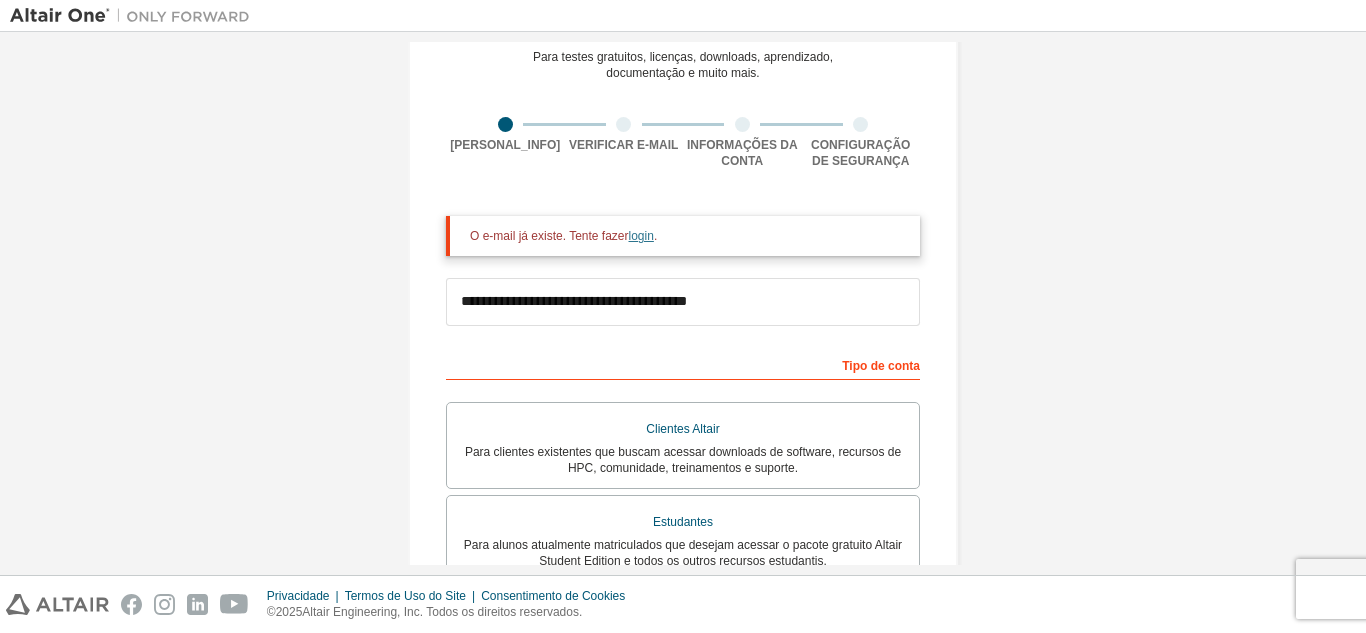 click on "login" at bounding box center (641, 236) 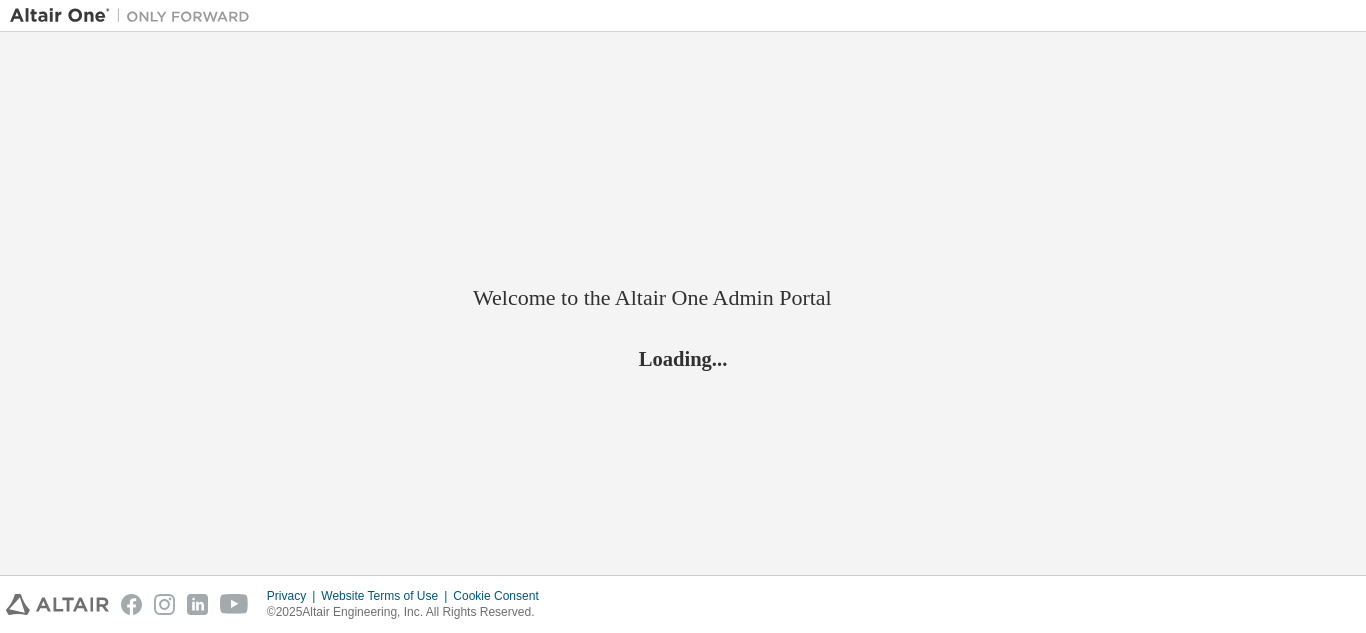scroll, scrollTop: 0, scrollLeft: 0, axis: both 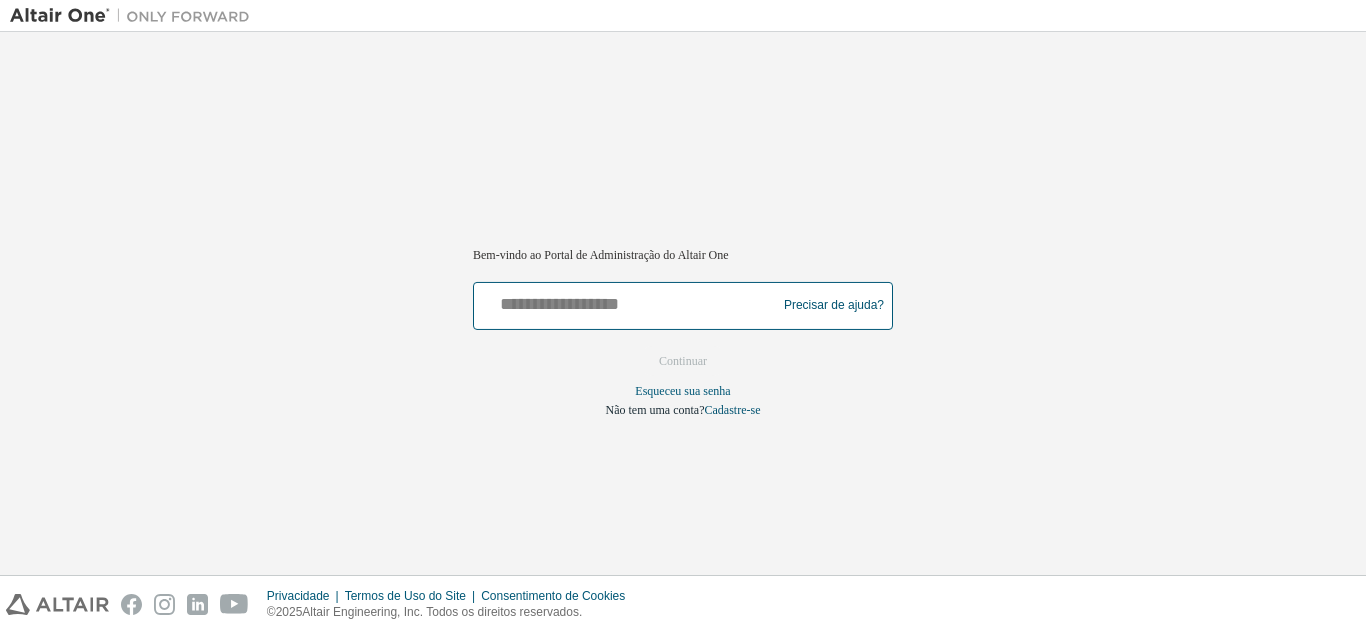 click at bounding box center (628, 301) 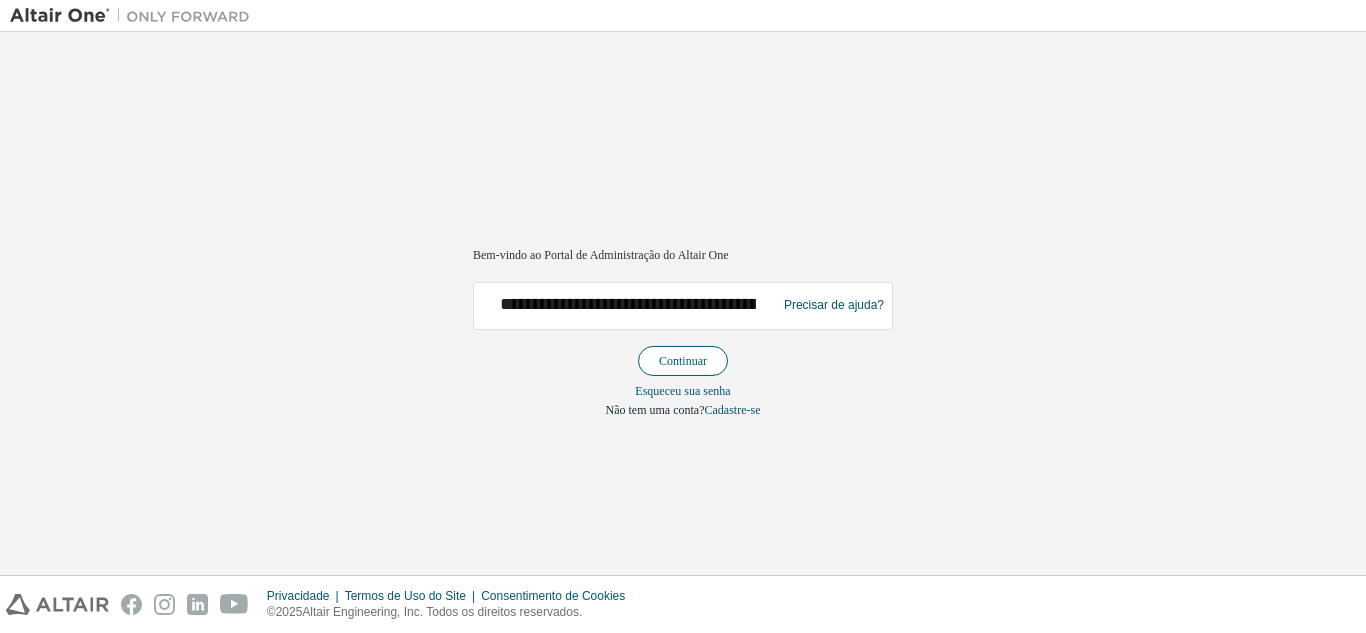 click on "Continuar" at bounding box center (683, 361) 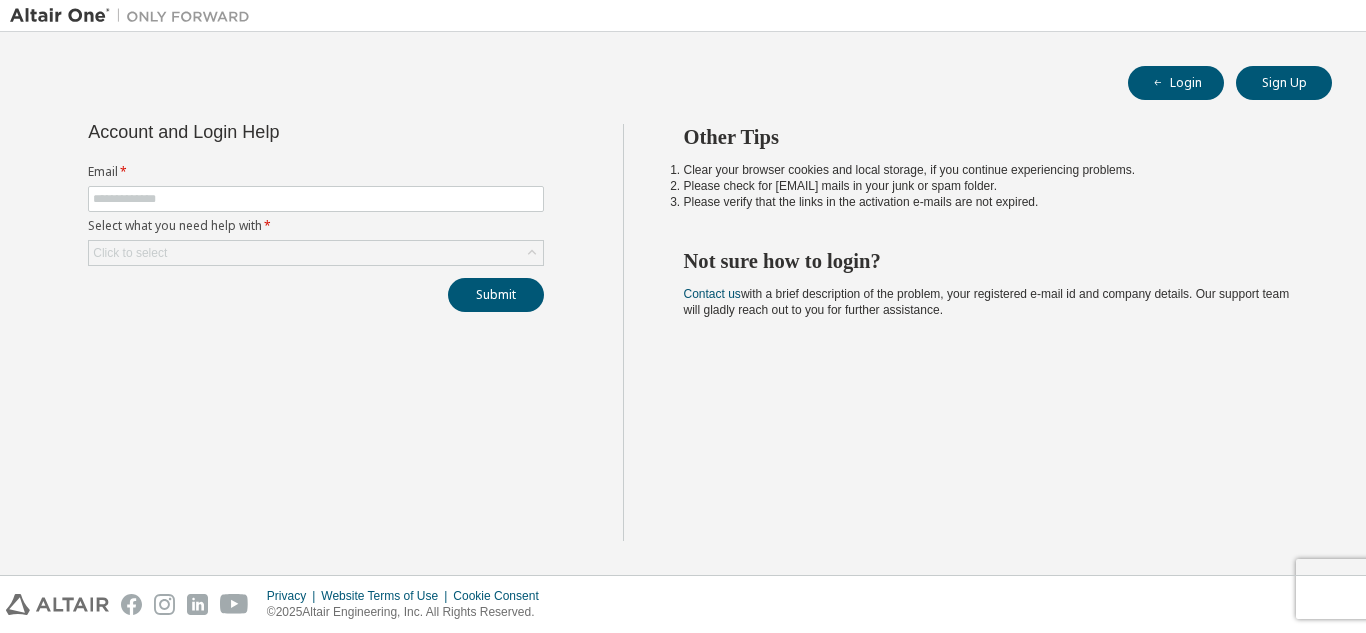 scroll, scrollTop: 0, scrollLeft: 0, axis: both 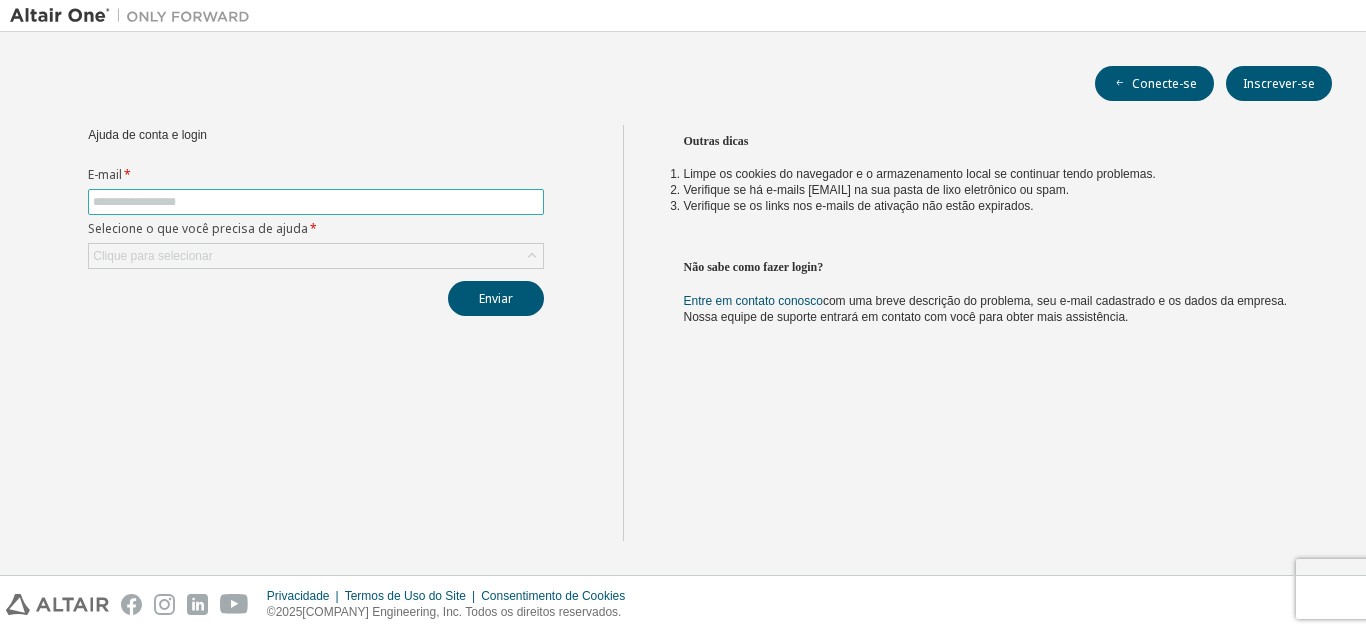 click at bounding box center [316, 202] 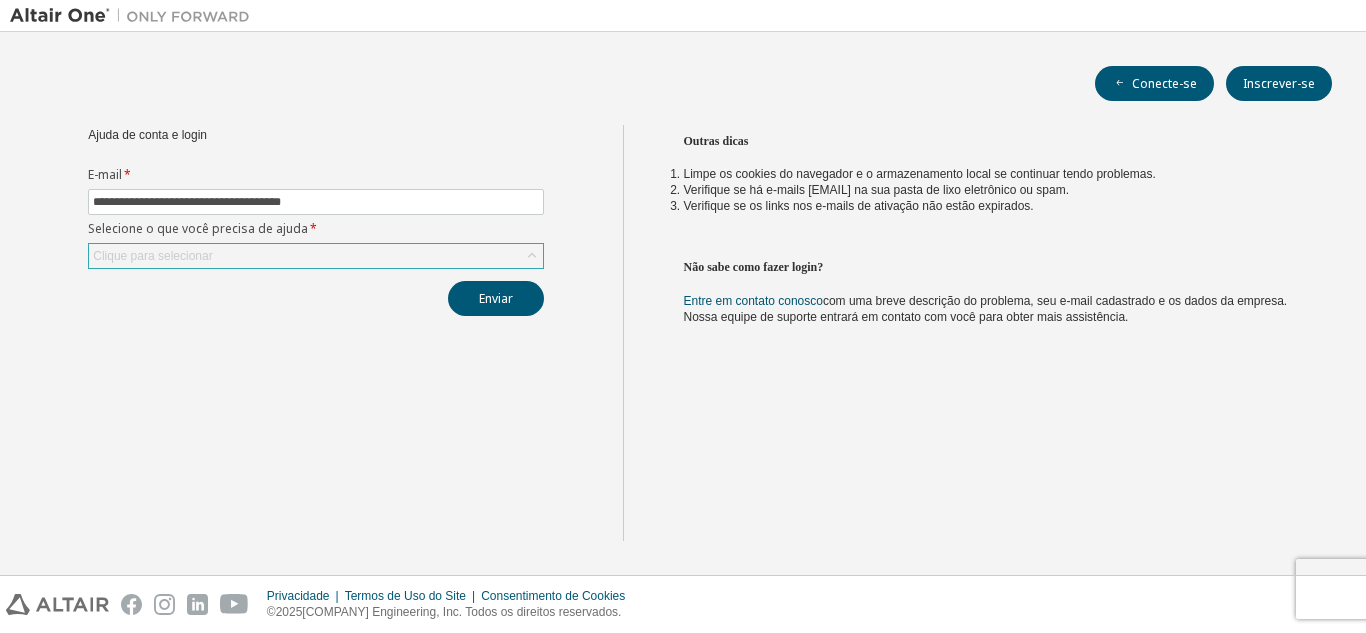 click on "Clique para selecionar" at bounding box center (316, 256) 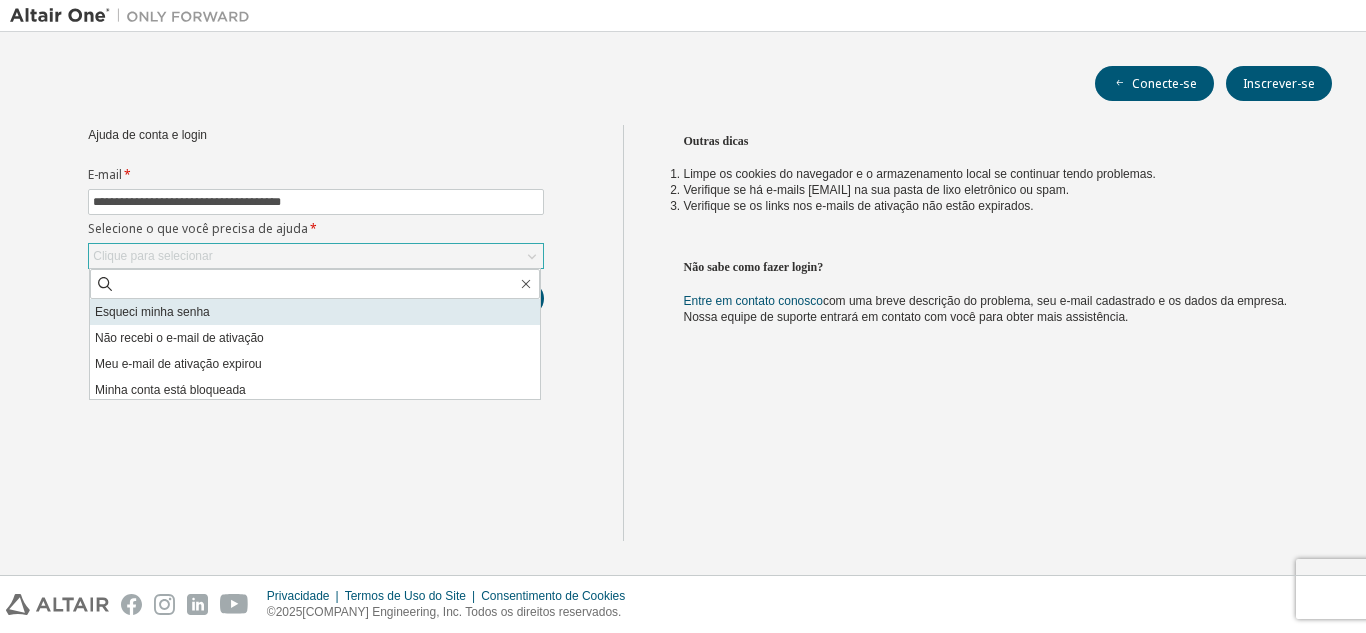 click on "Esqueci minha senha" at bounding box center [315, 312] 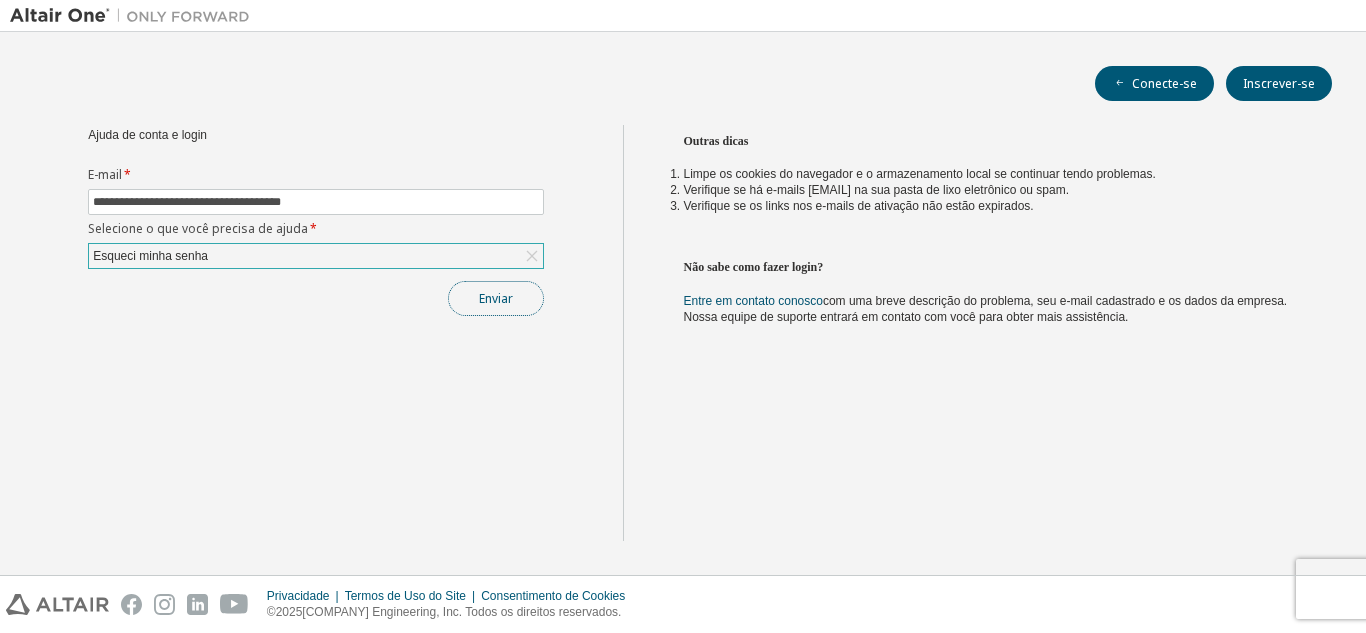 click on "Enviar" at bounding box center [496, 298] 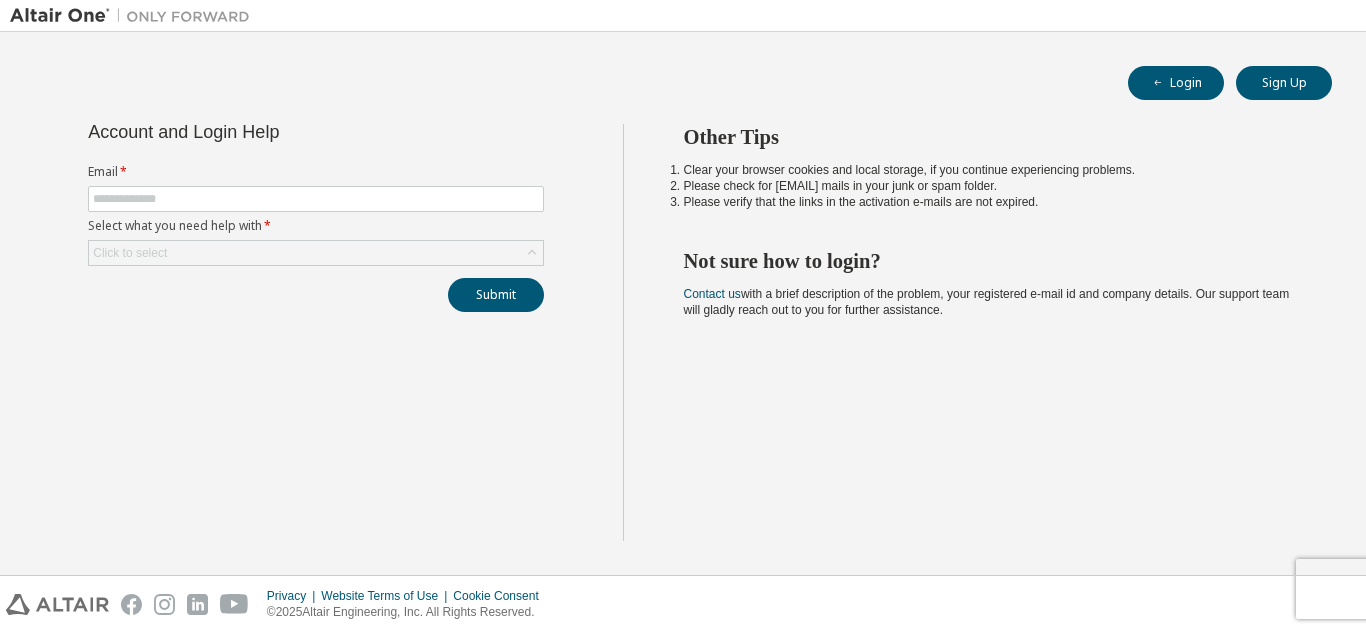 scroll, scrollTop: 0, scrollLeft: 0, axis: both 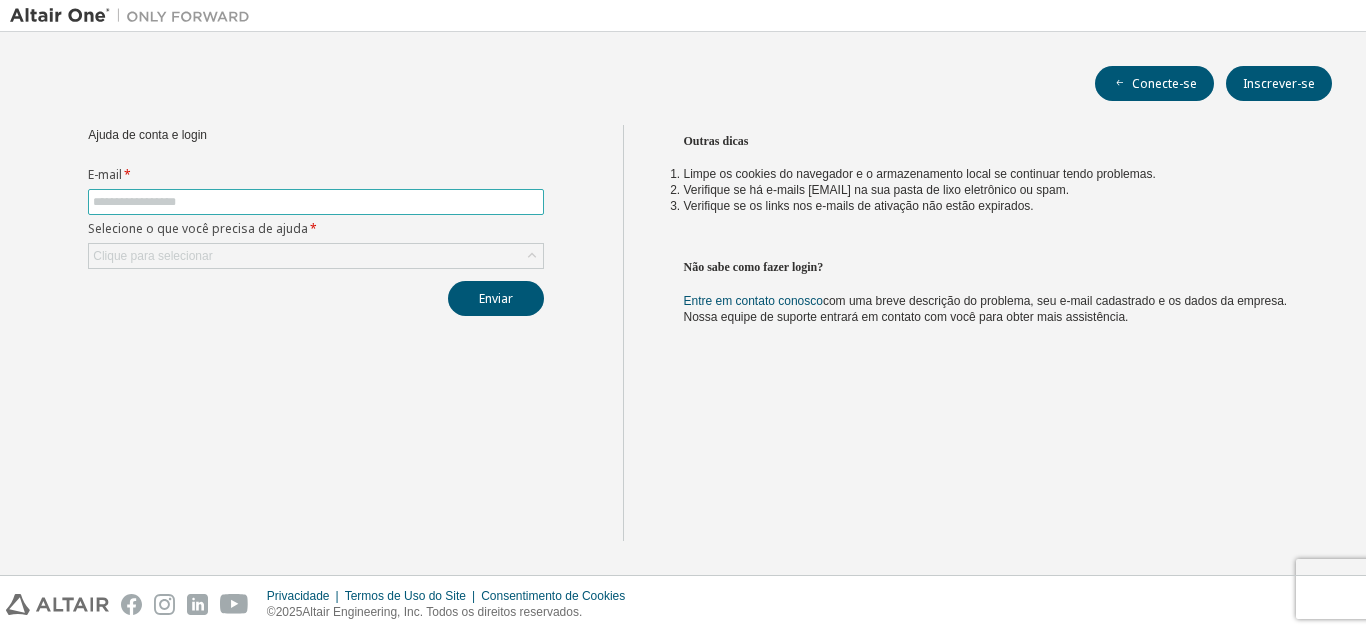 click at bounding box center (316, 202) 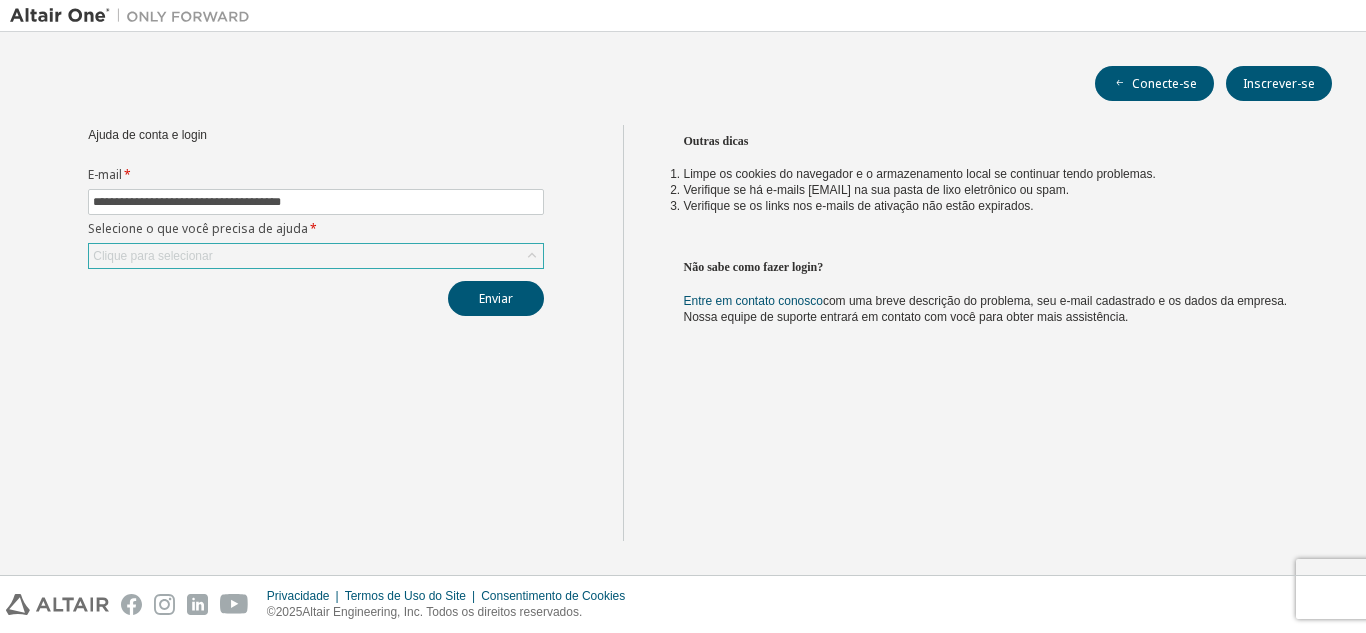 click on "Clique para selecionar" at bounding box center [316, 256] 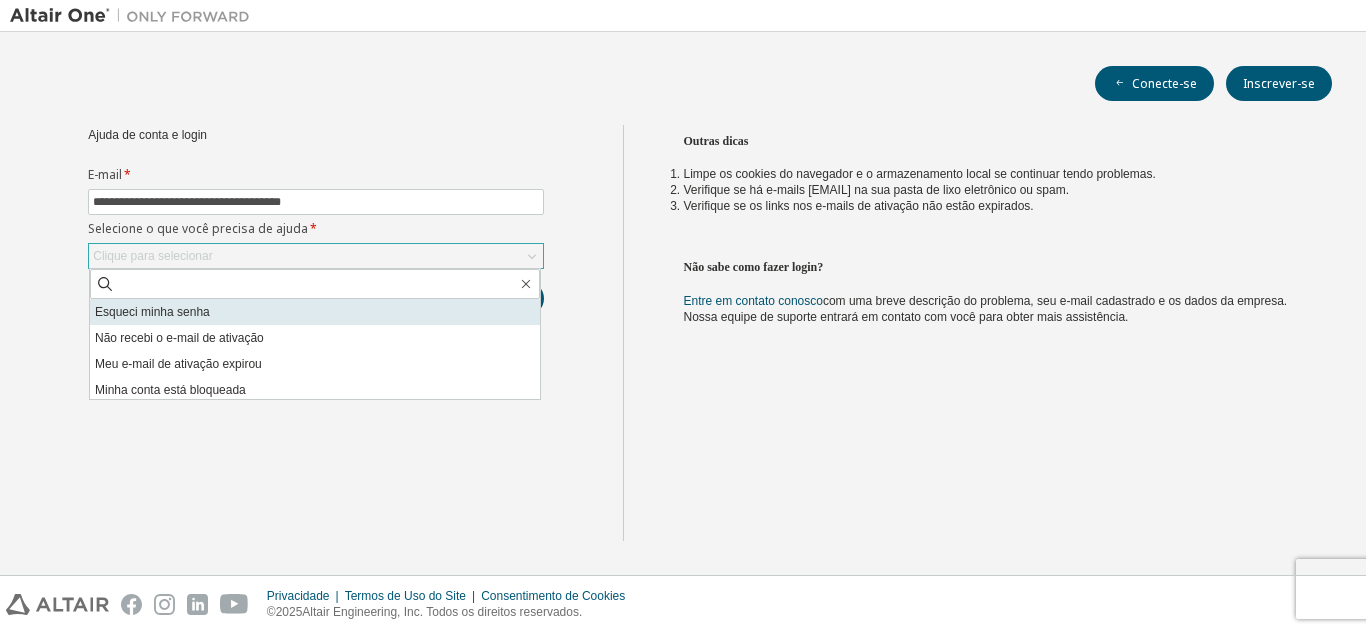 click on "Esqueci minha senha" at bounding box center (315, 312) 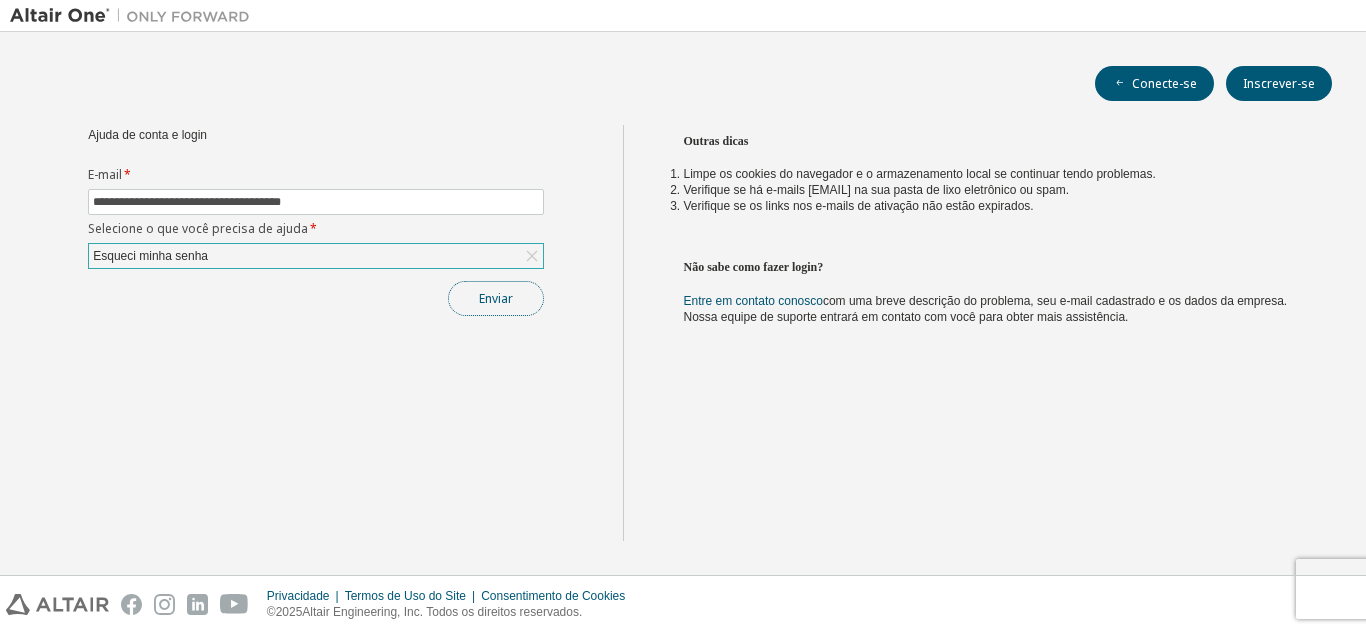 click on "Enviar" at bounding box center (496, 298) 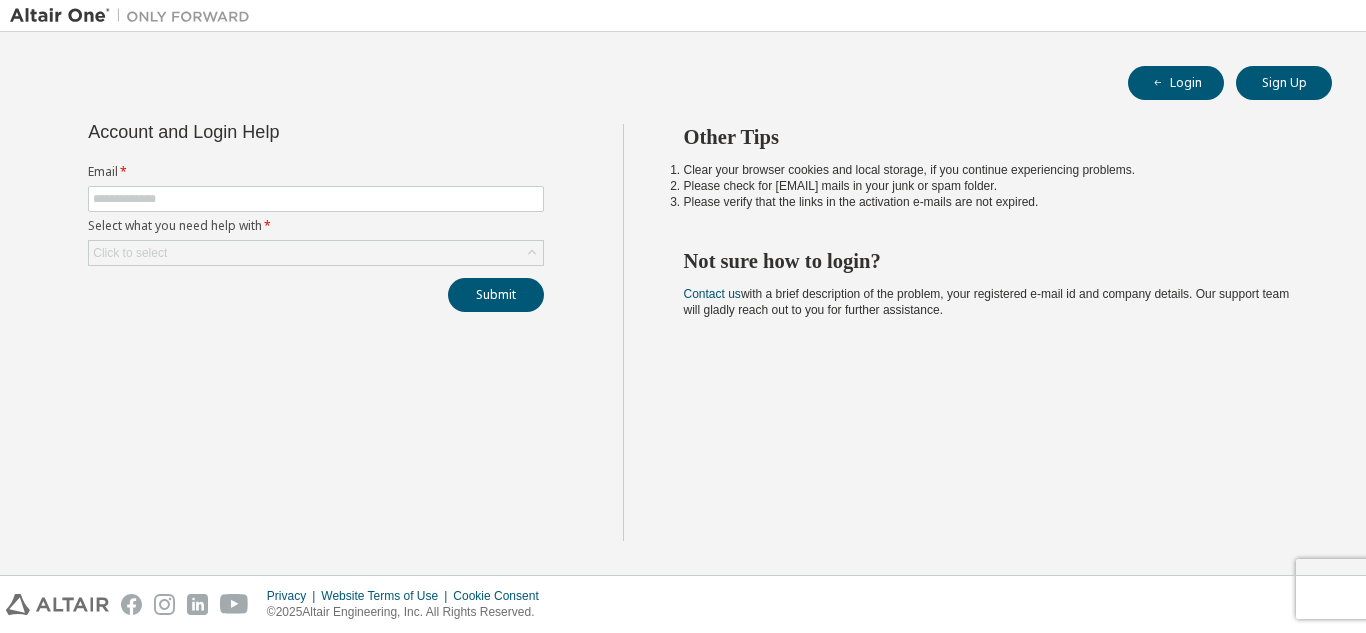 scroll, scrollTop: 0, scrollLeft: 0, axis: both 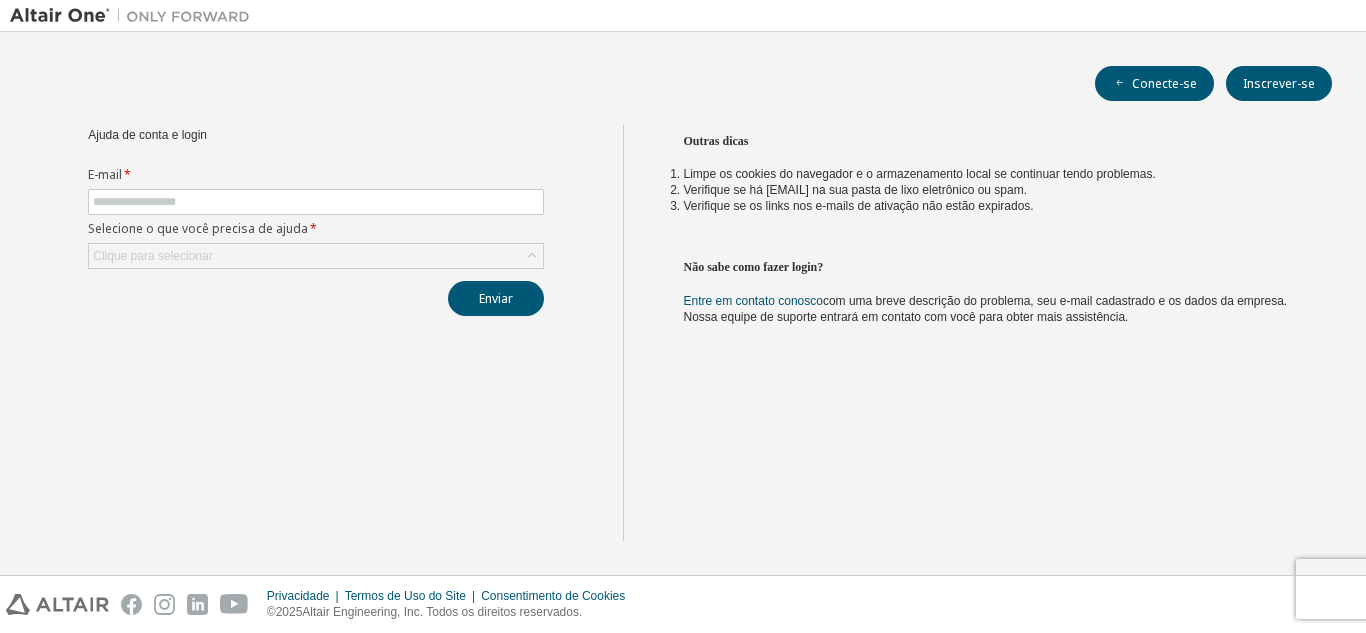 click on "E-mail  * Selecione o que você precisa de ajuda  * Clique para selecionar" at bounding box center [316, 218] 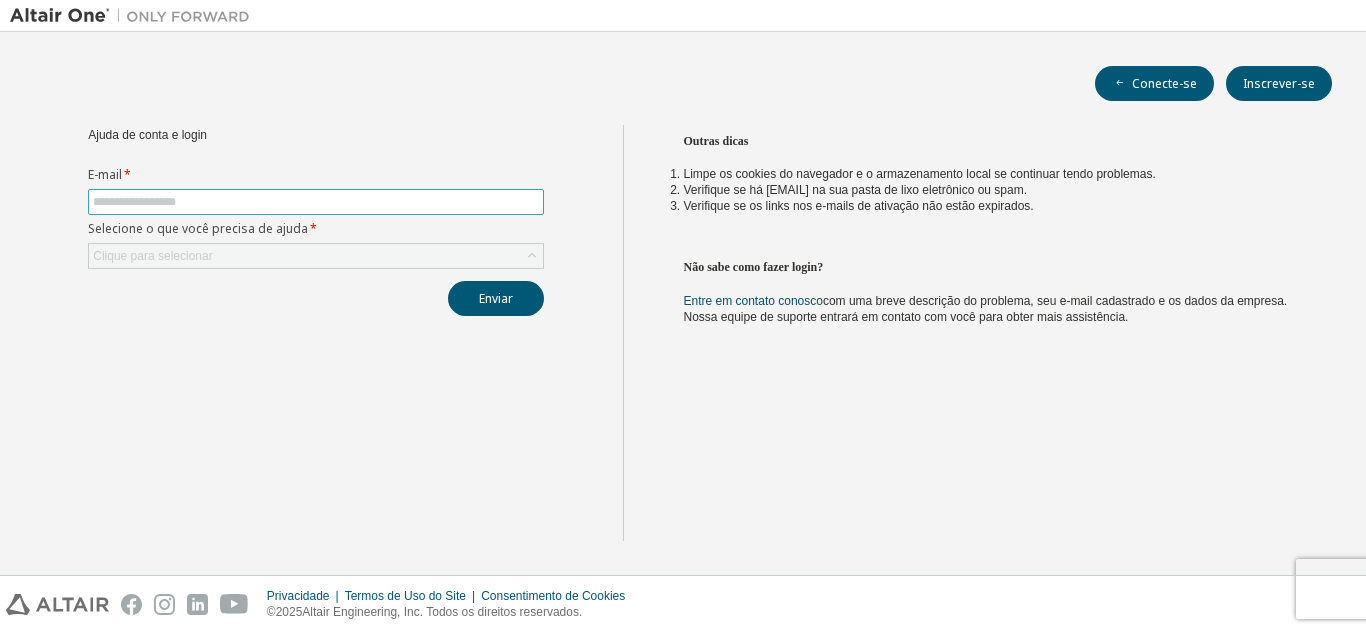 click at bounding box center [316, 202] 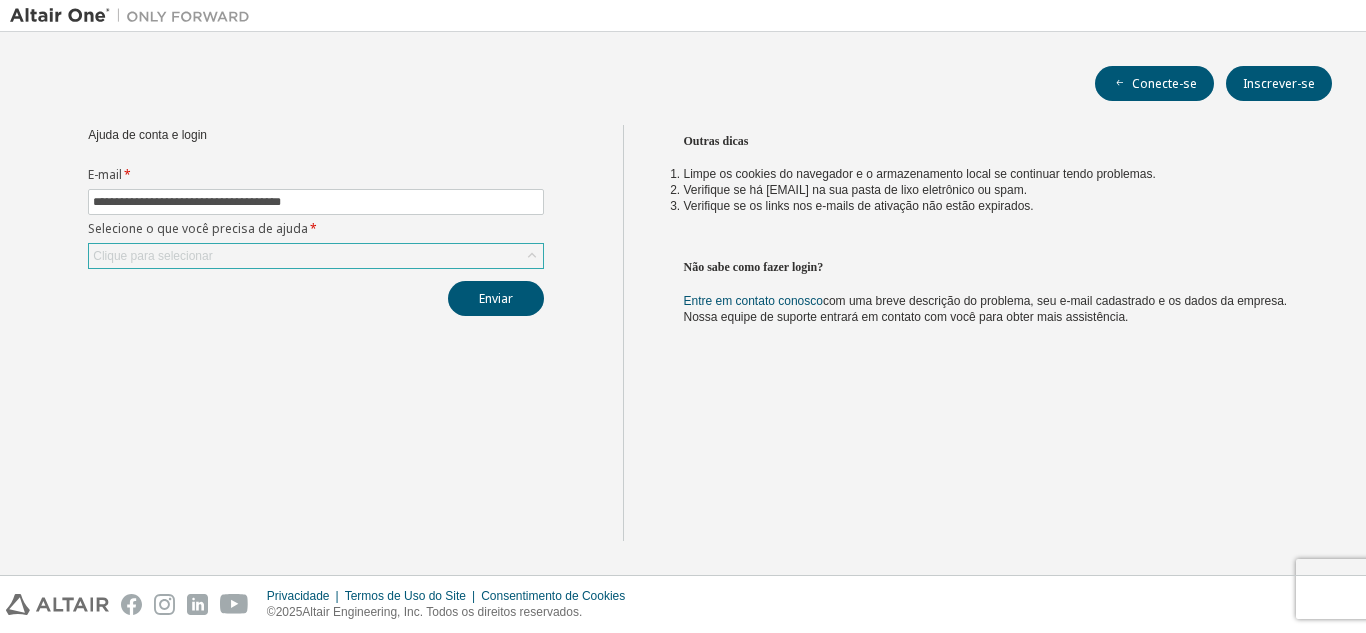 click on "Clique para selecionar" at bounding box center [316, 256] 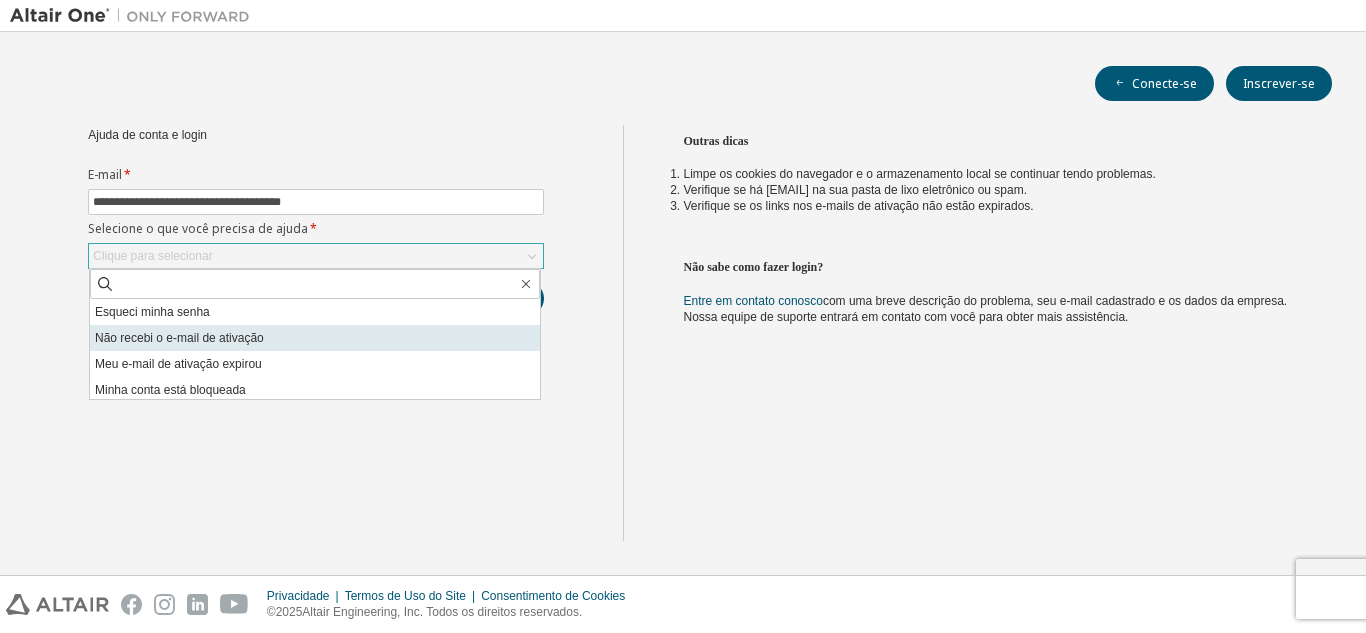 scroll, scrollTop: 56, scrollLeft: 0, axis: vertical 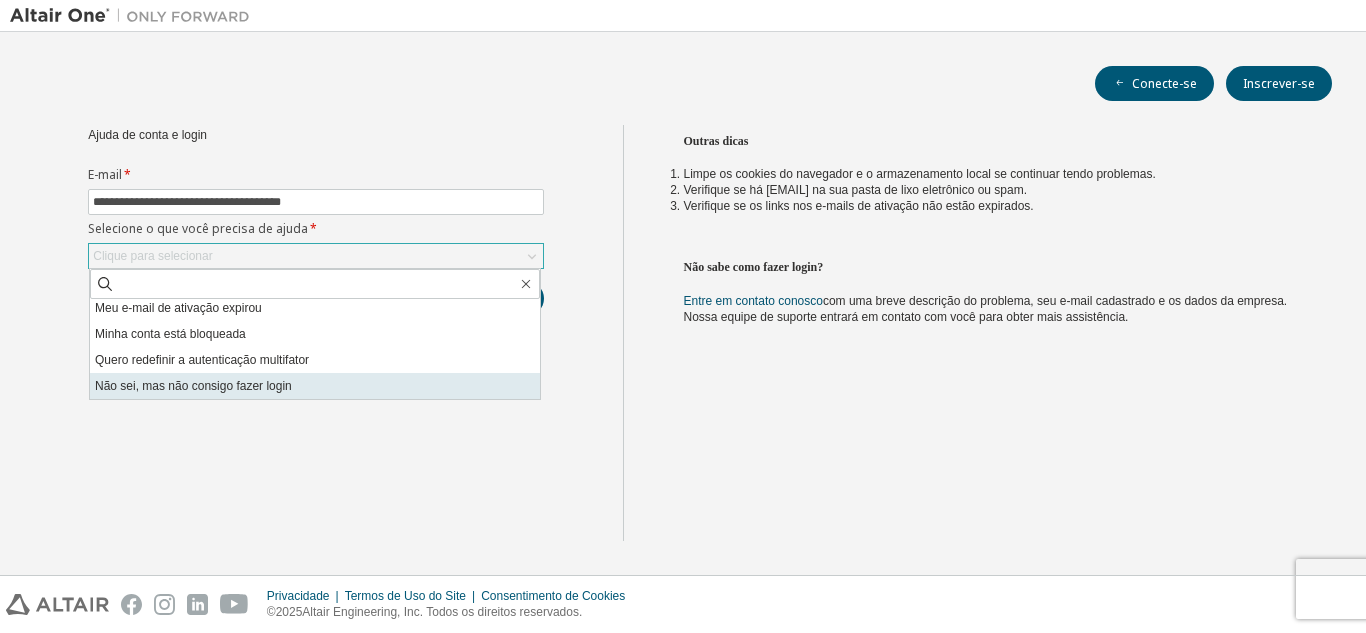 click on "Não sei, mas não consigo fazer login" at bounding box center [315, 386] 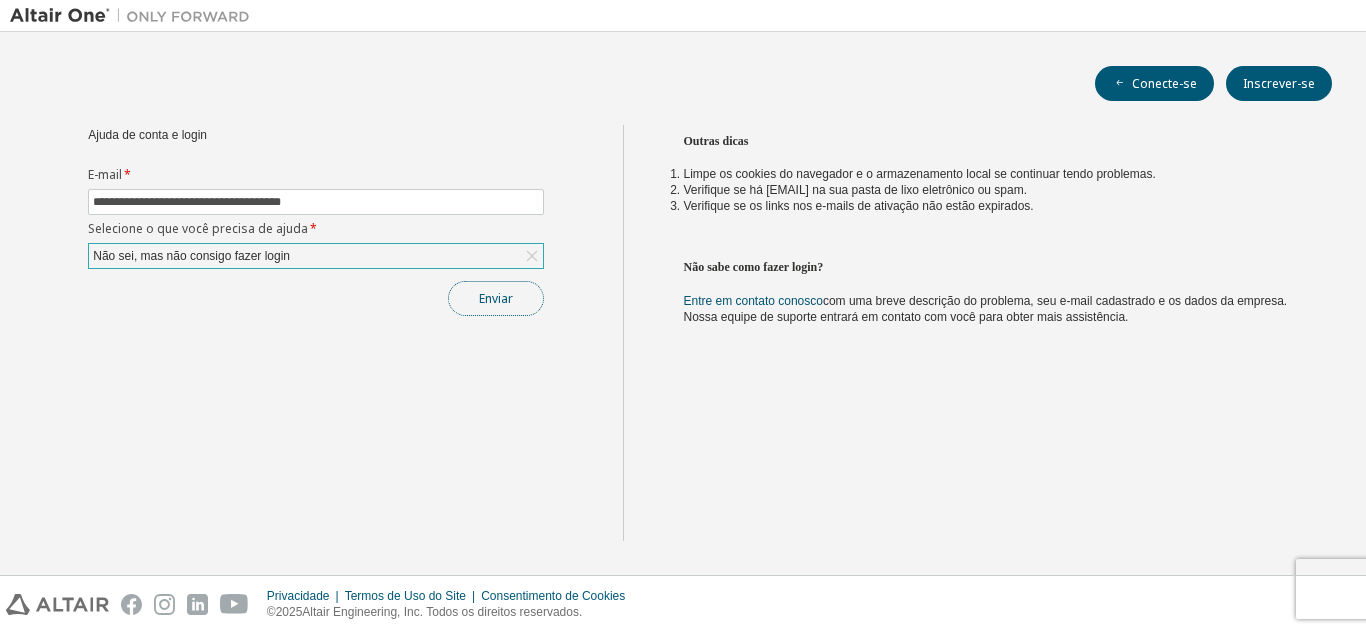click on "Enviar" at bounding box center (496, 298) 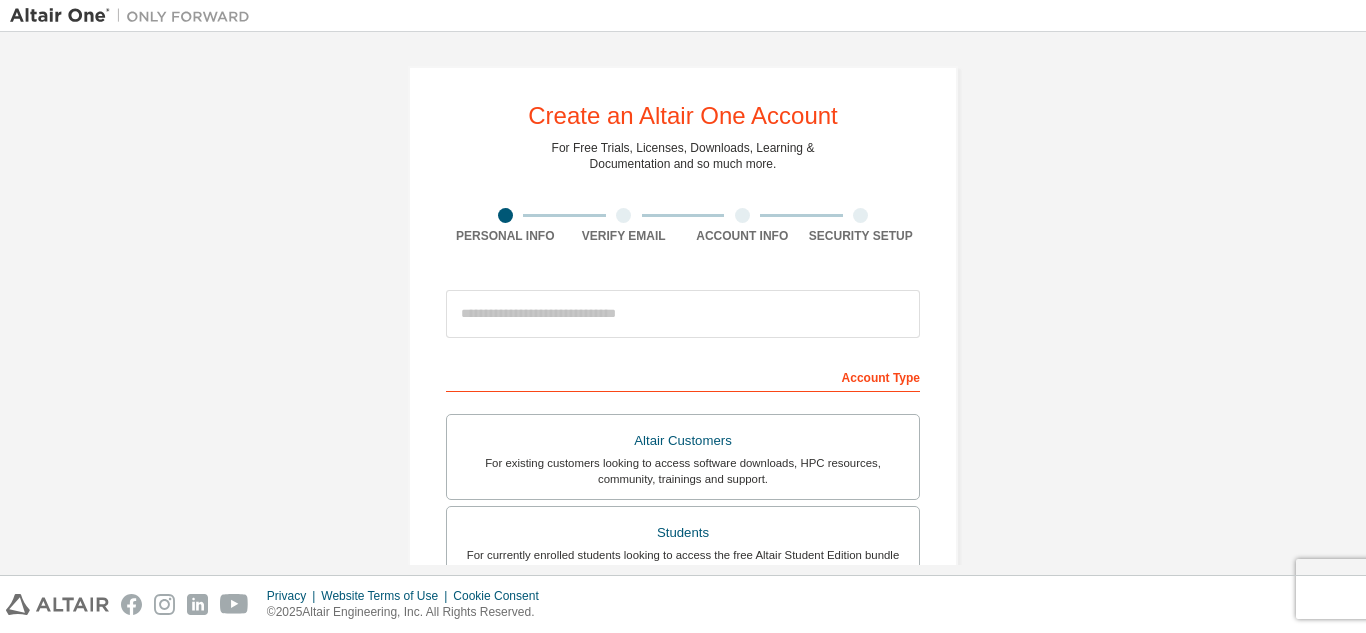 scroll, scrollTop: 0, scrollLeft: 0, axis: both 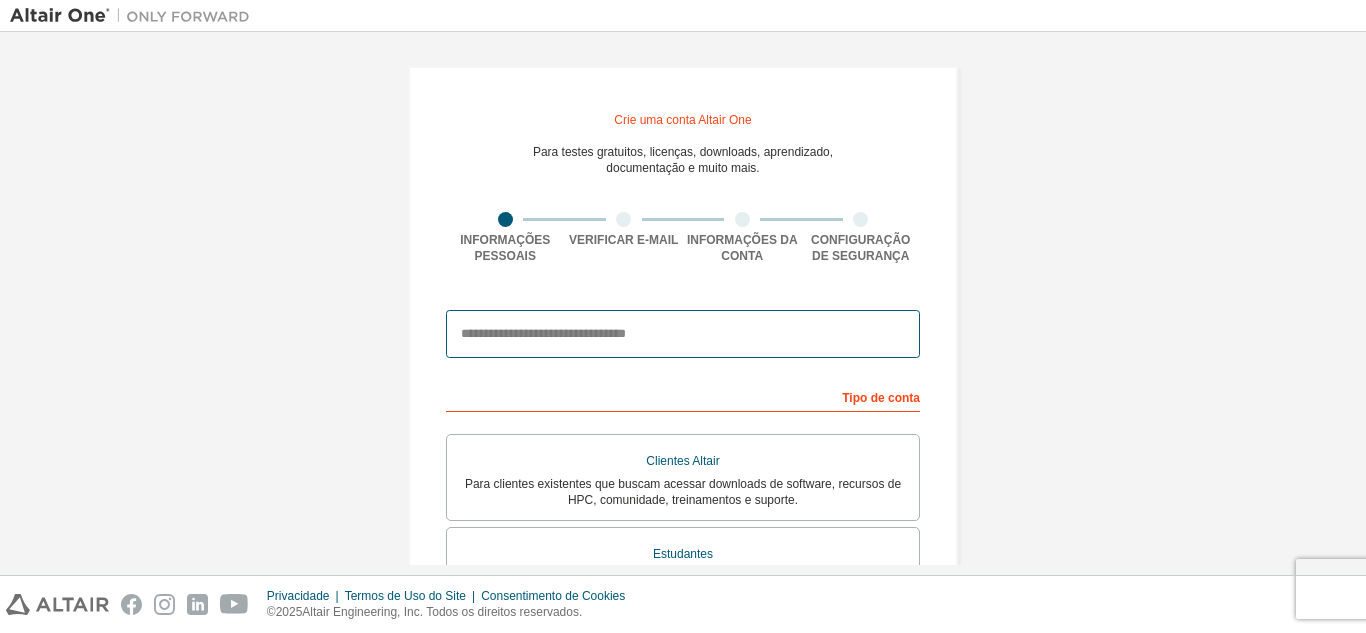 click at bounding box center (683, 334) 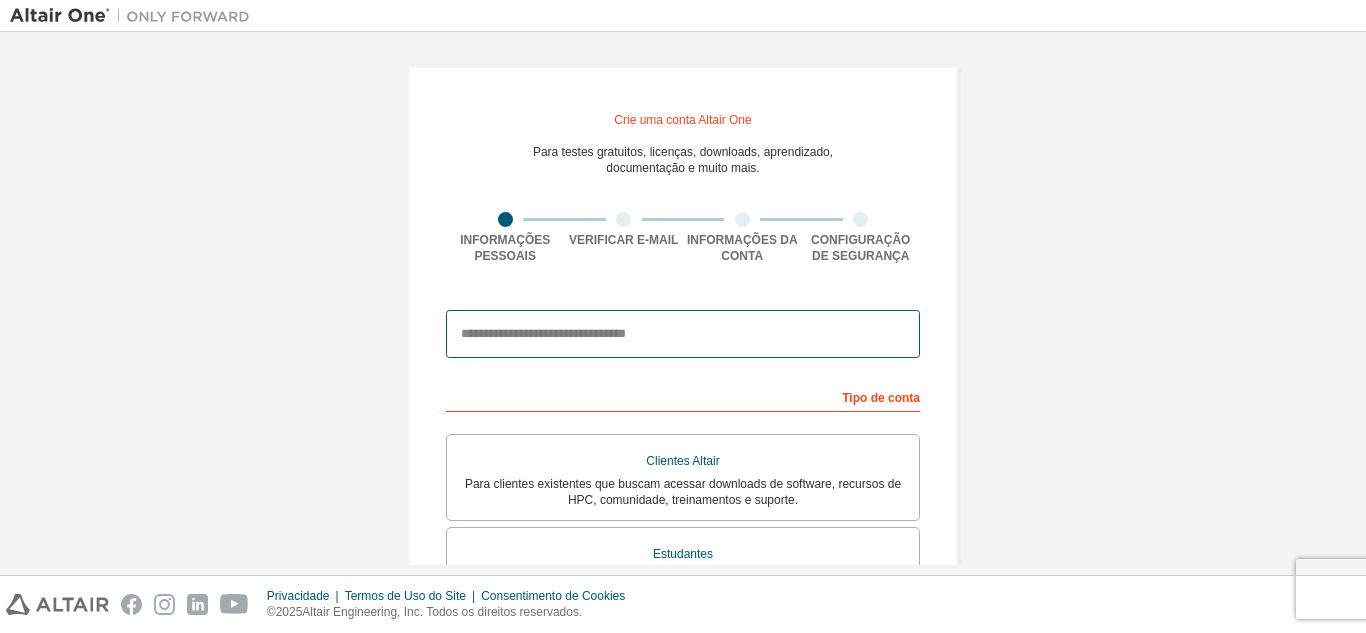 type on "**********" 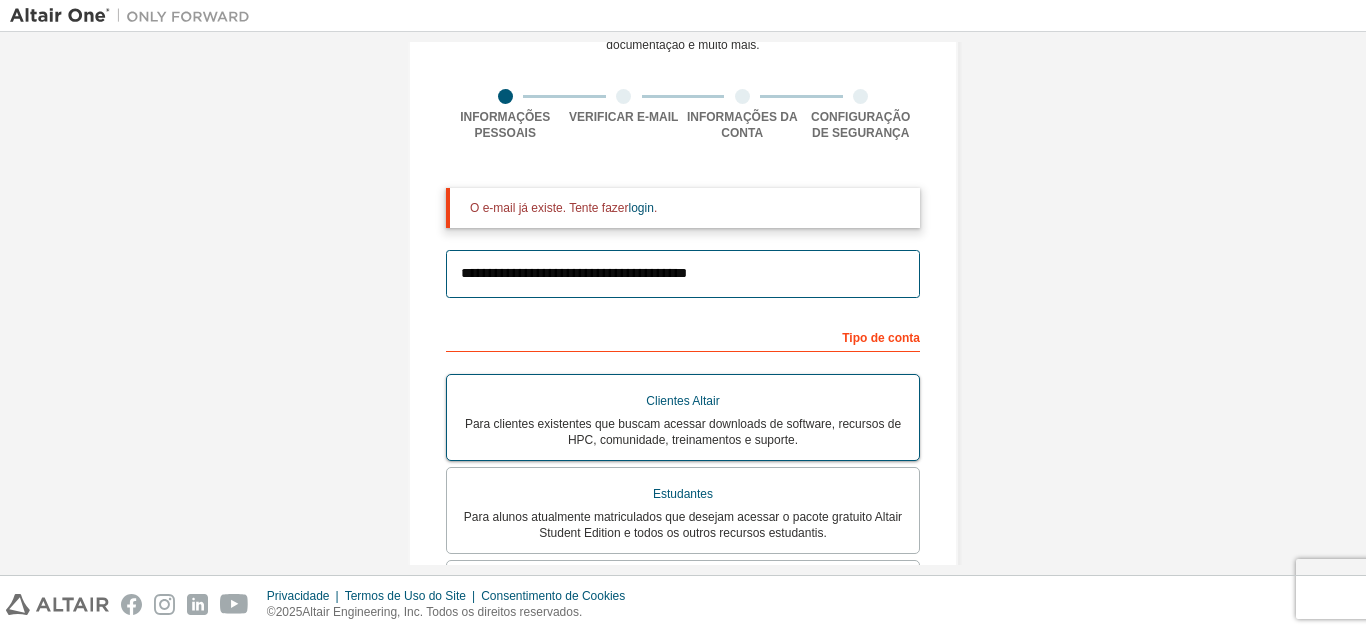 scroll, scrollTop: 95, scrollLeft: 0, axis: vertical 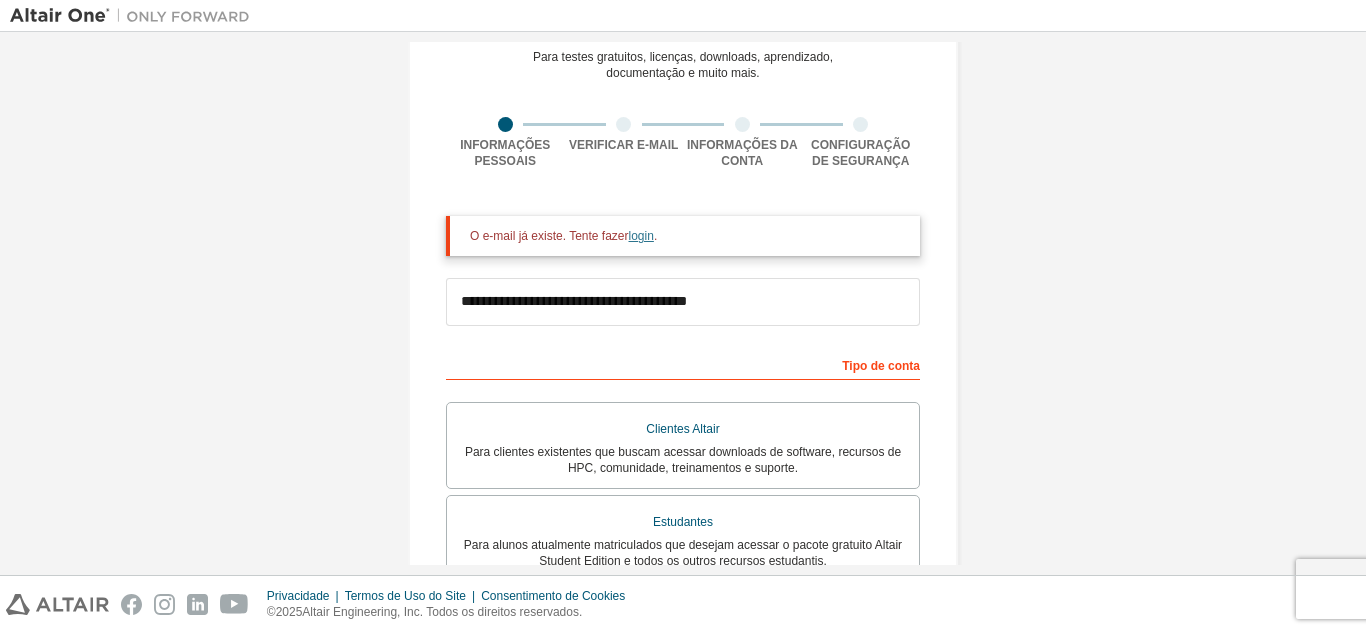 click on "login" at bounding box center [641, 236] 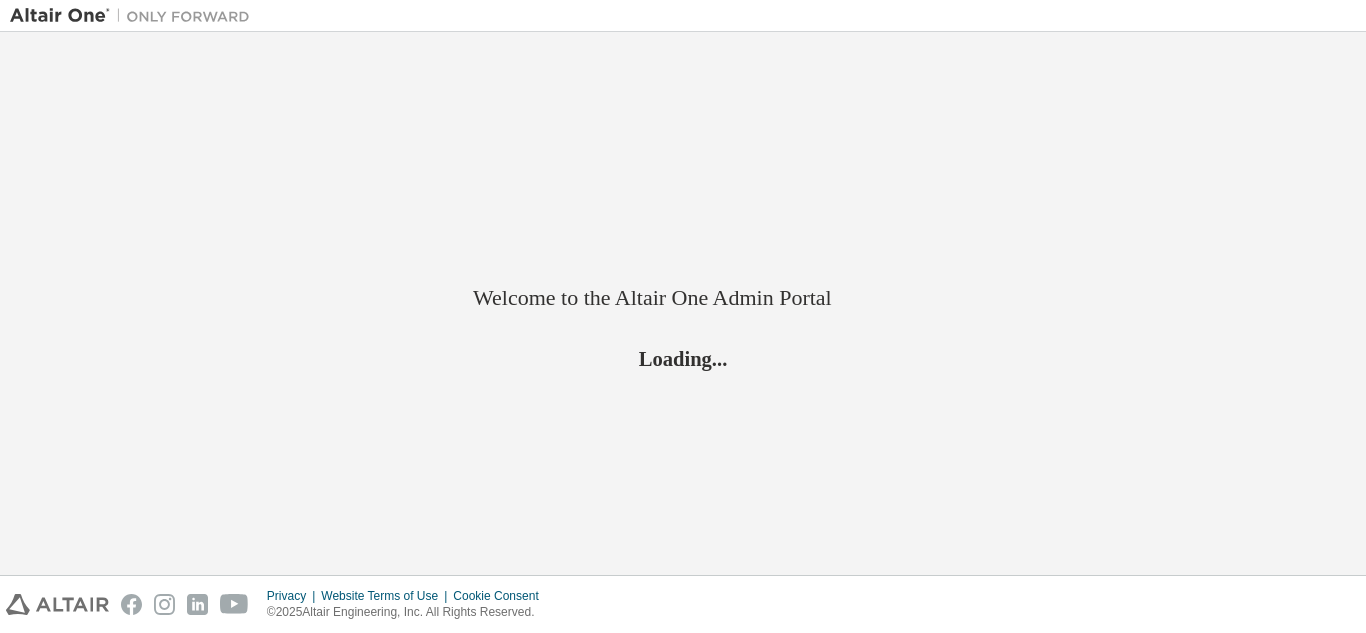 scroll, scrollTop: 0, scrollLeft: 0, axis: both 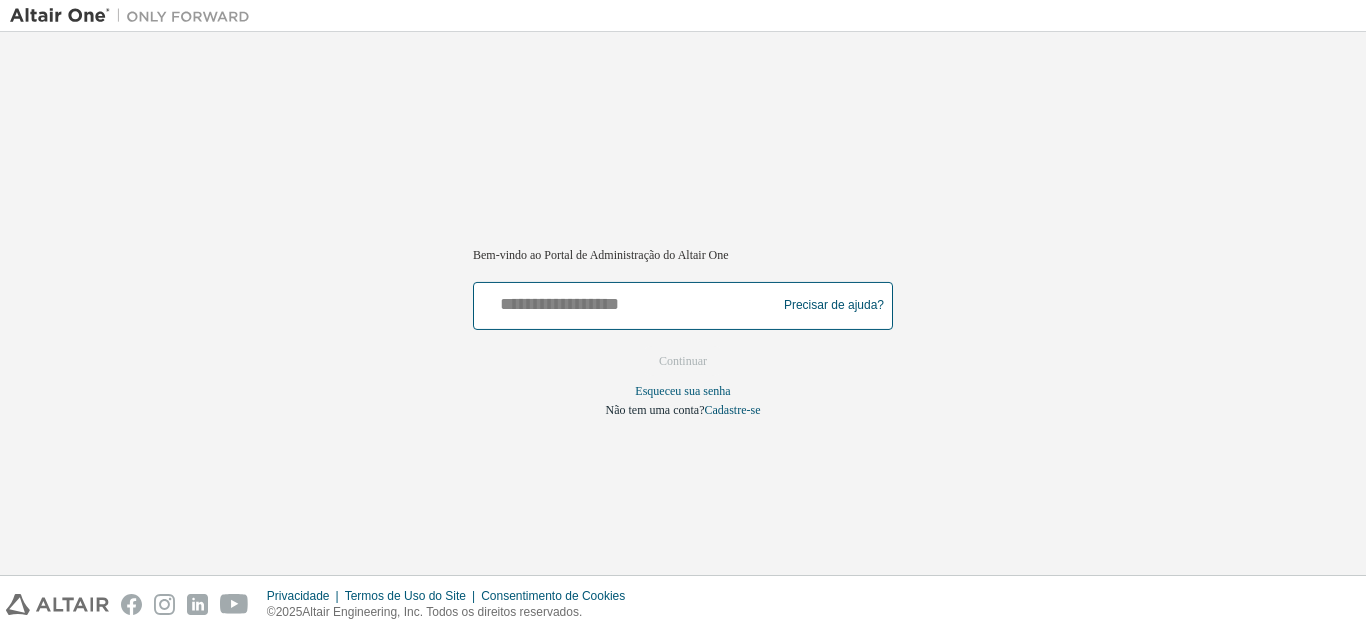 click at bounding box center (628, 301) 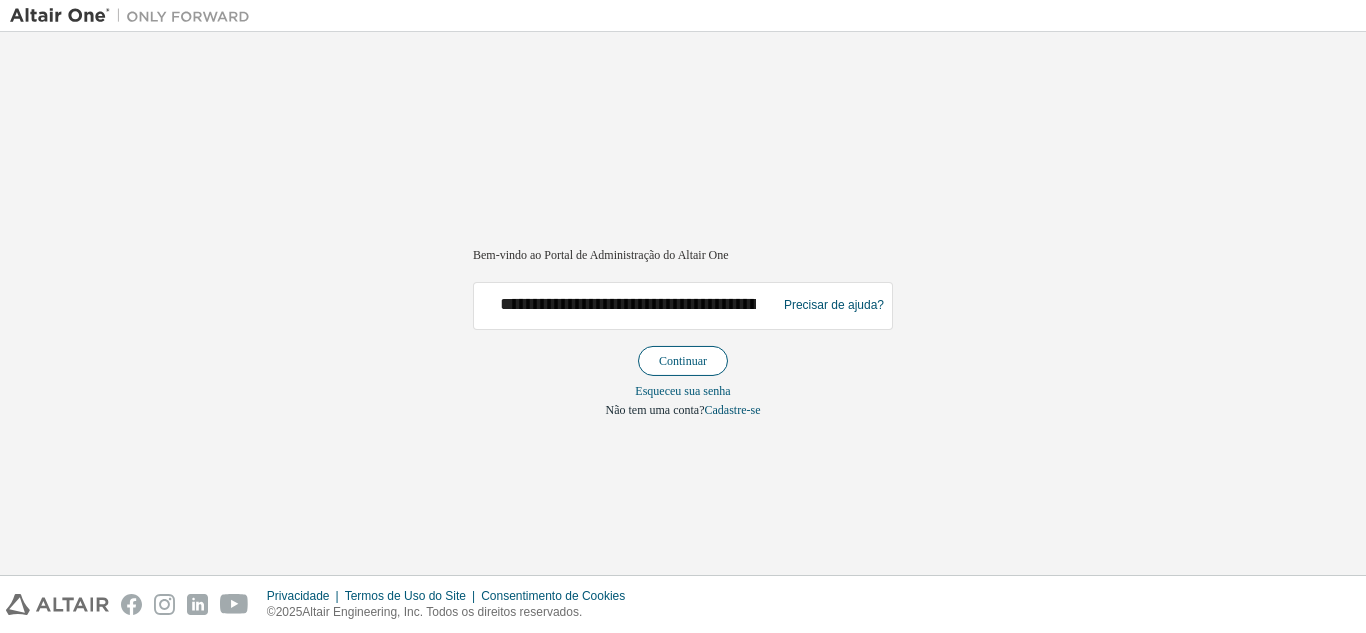 click on "Continuar" at bounding box center [683, 361] 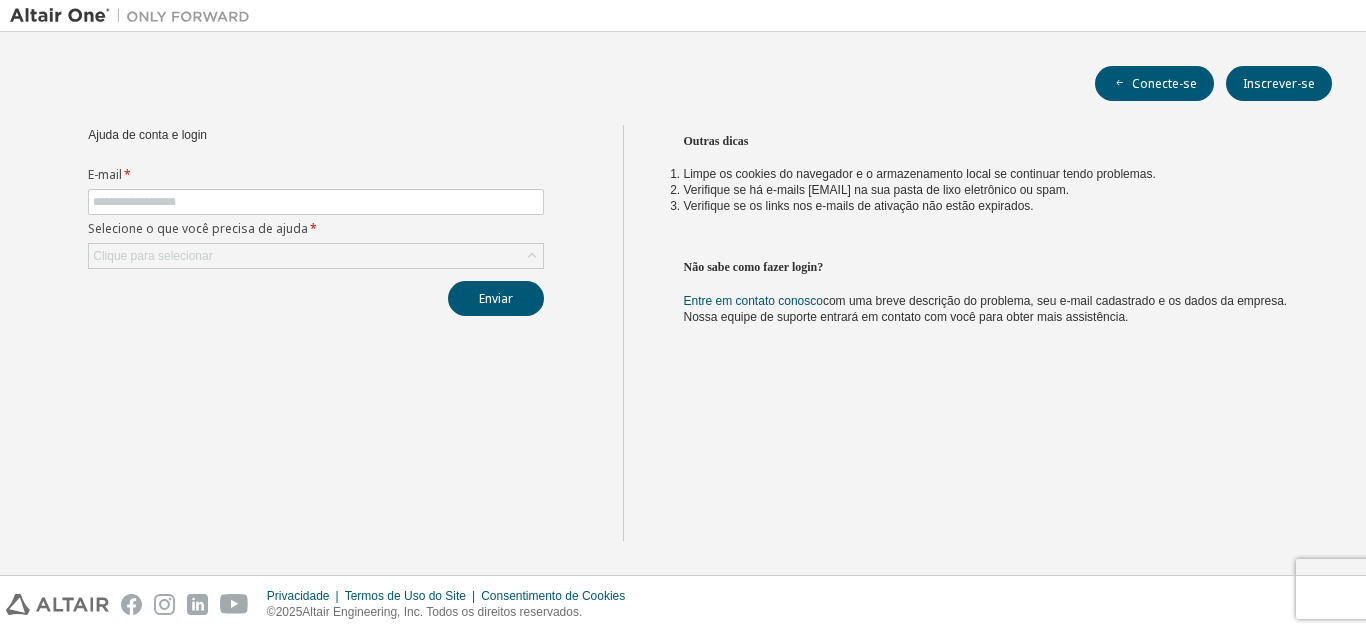 scroll, scrollTop: 0, scrollLeft: 0, axis: both 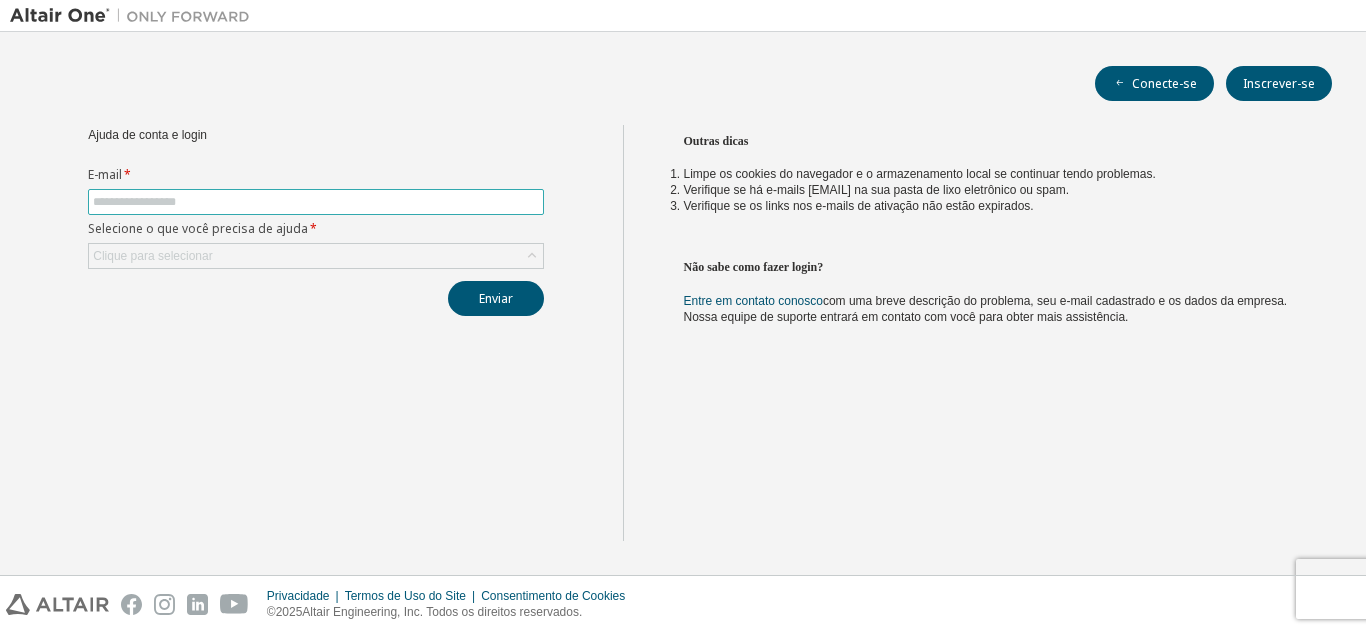 click at bounding box center [316, 202] 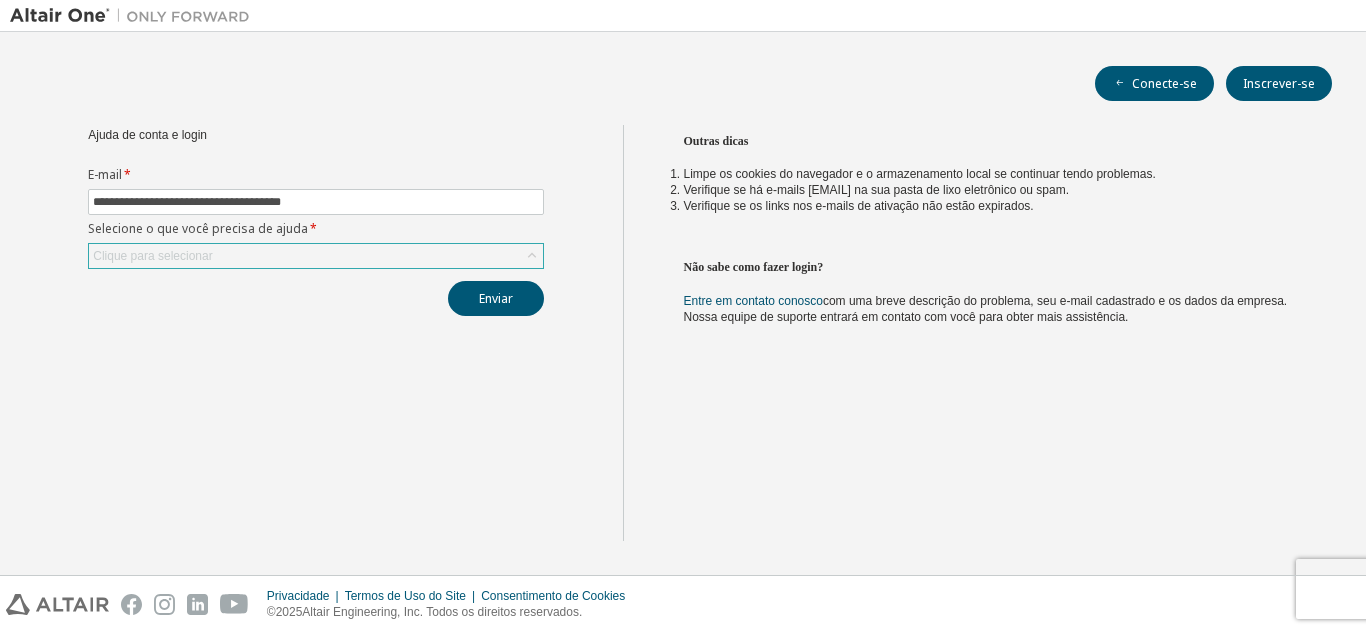 click on "Clique para selecionar" at bounding box center (316, 256) 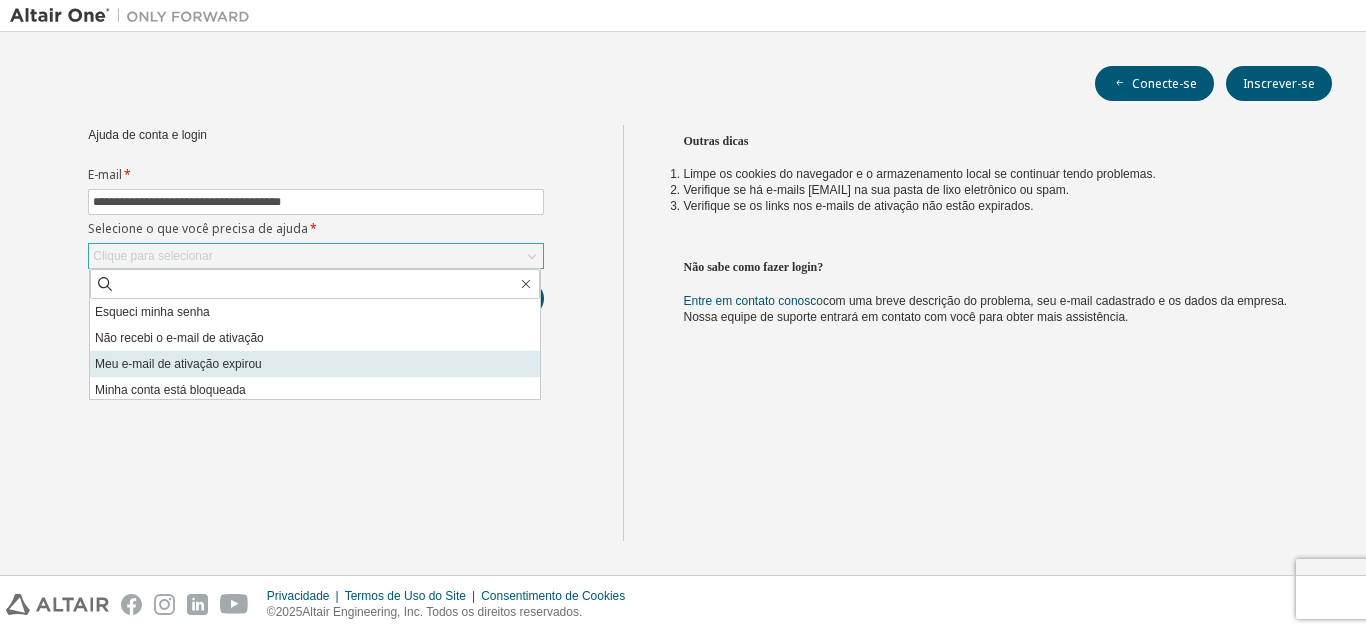 scroll, scrollTop: 56, scrollLeft: 0, axis: vertical 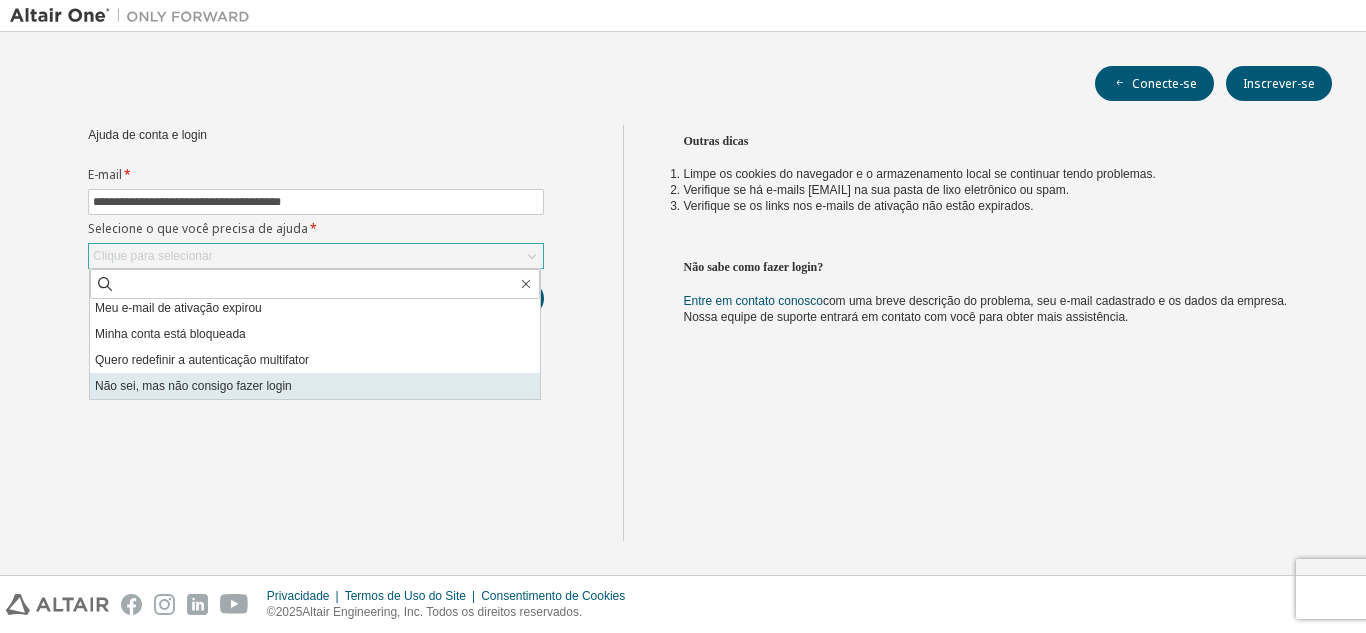 click on "Não sei, mas não consigo fazer login" at bounding box center [315, 386] 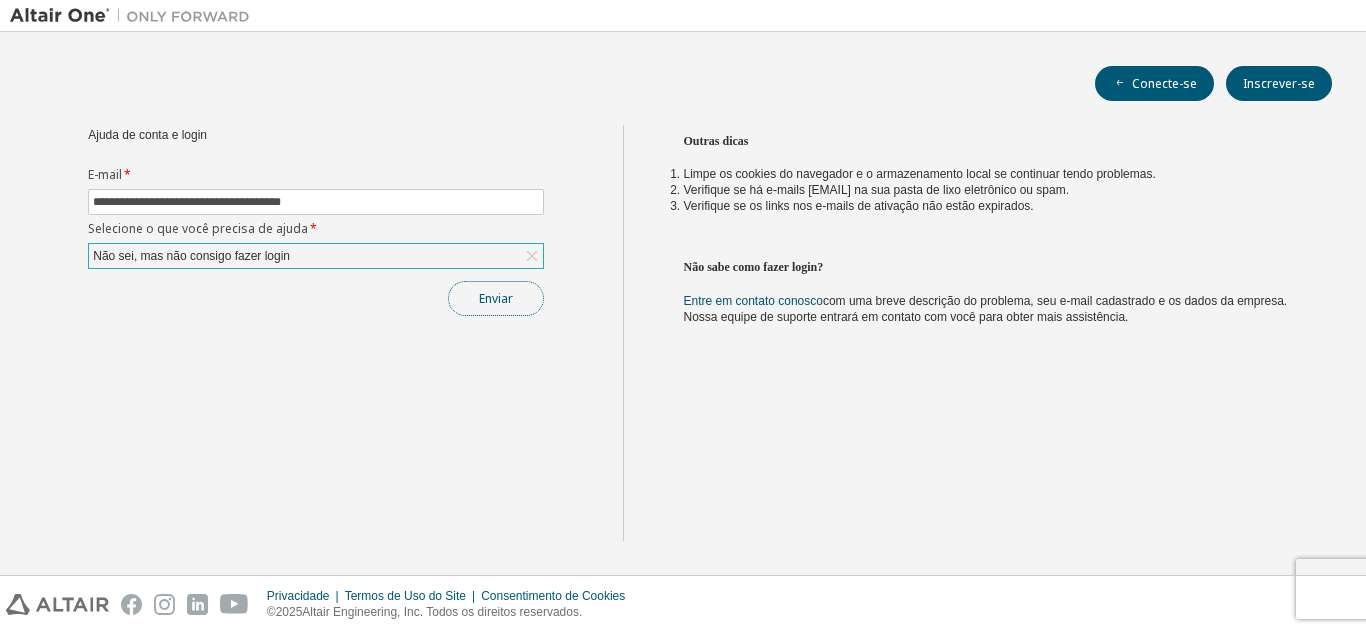 click on "Enviar" at bounding box center [496, 298] 